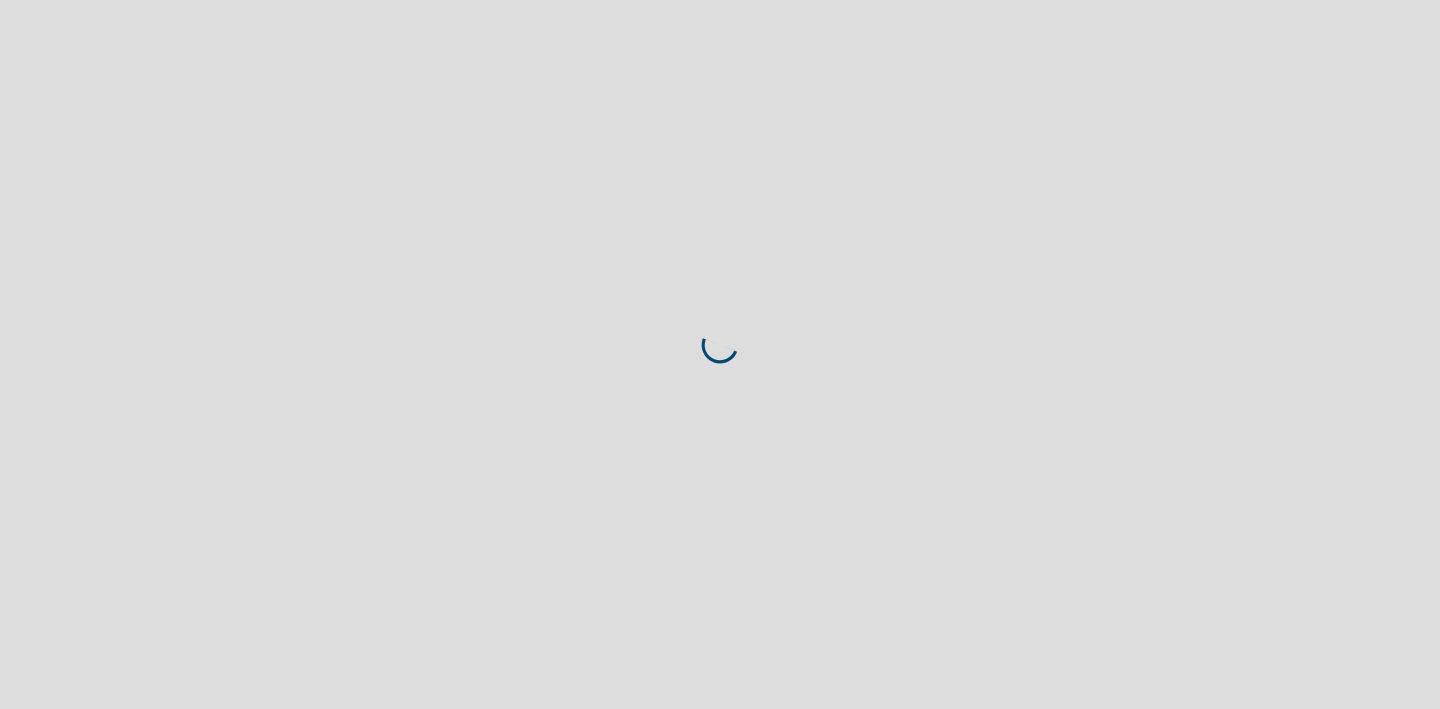 scroll, scrollTop: 0, scrollLeft: 0, axis: both 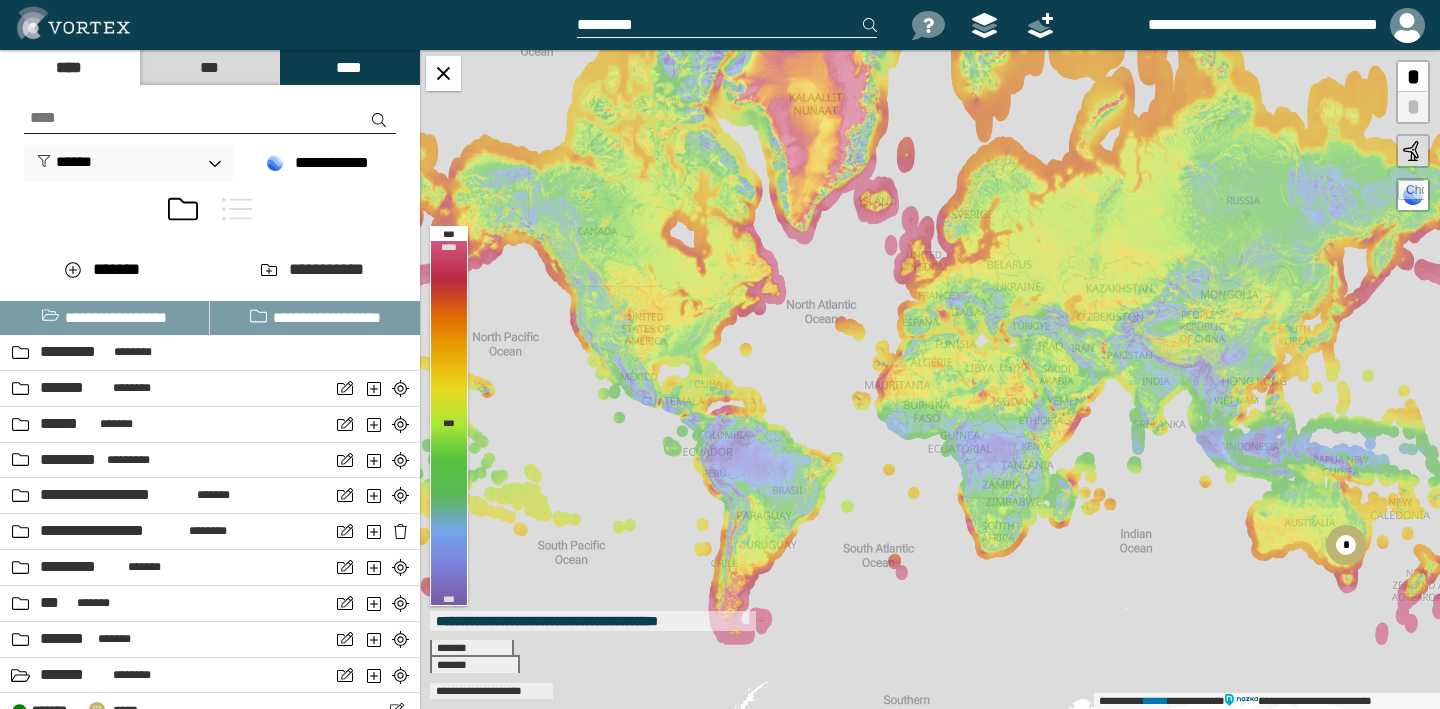 click at bounding box center (210, 118) 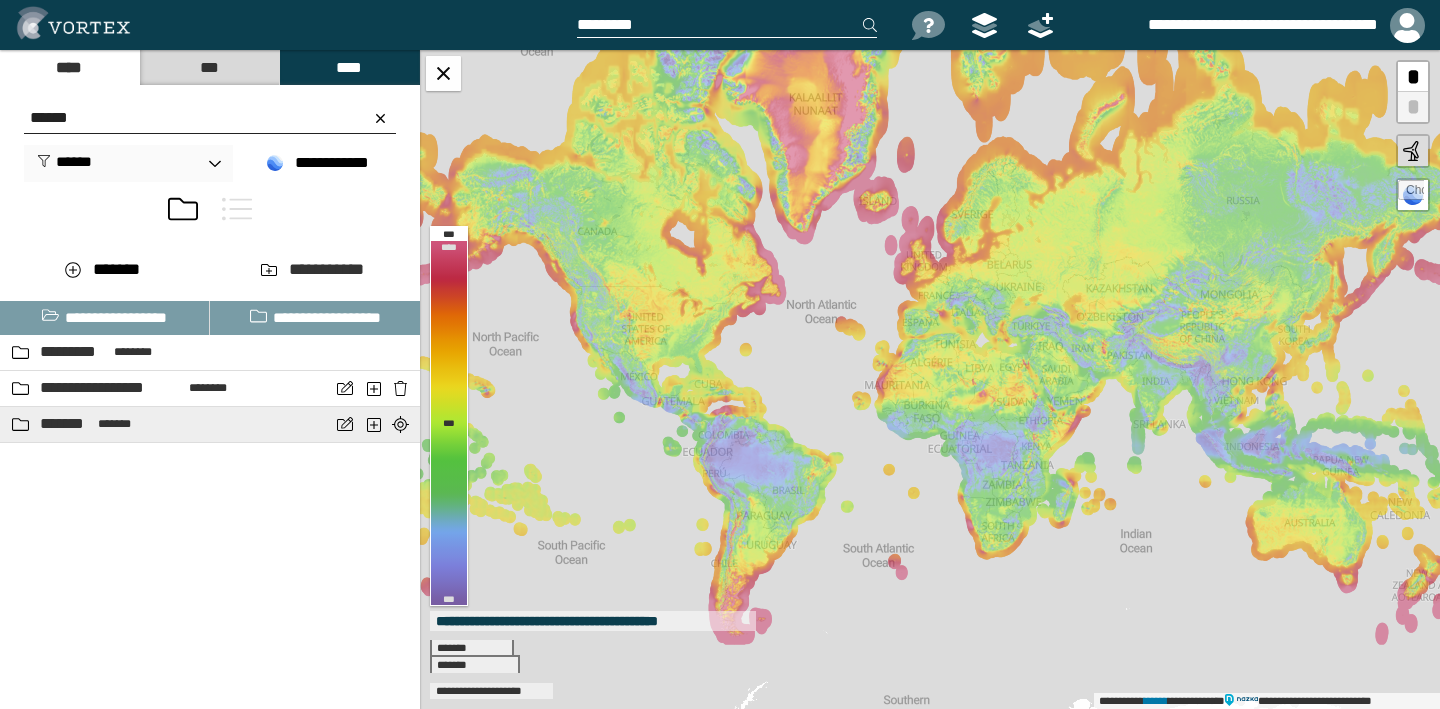 type on "******" 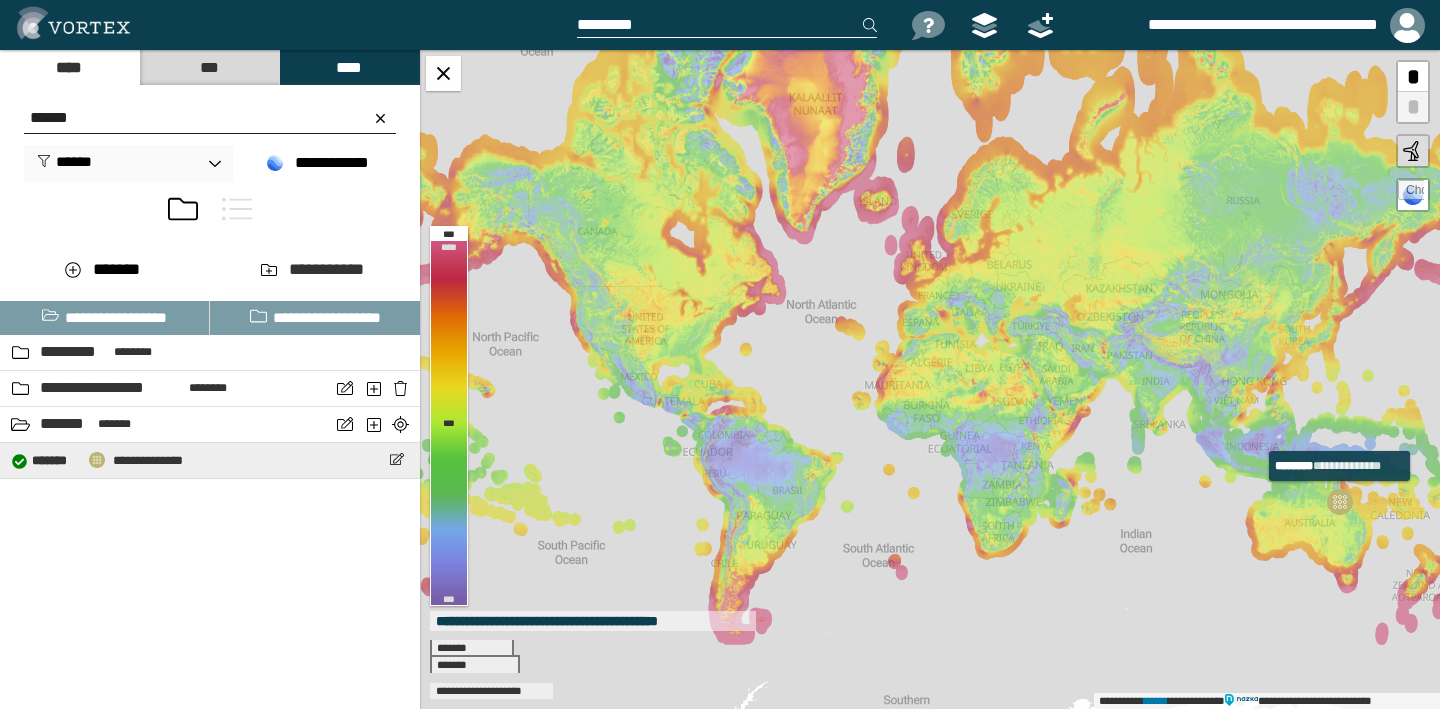 click on "some text here" at bounding box center [97, 460] 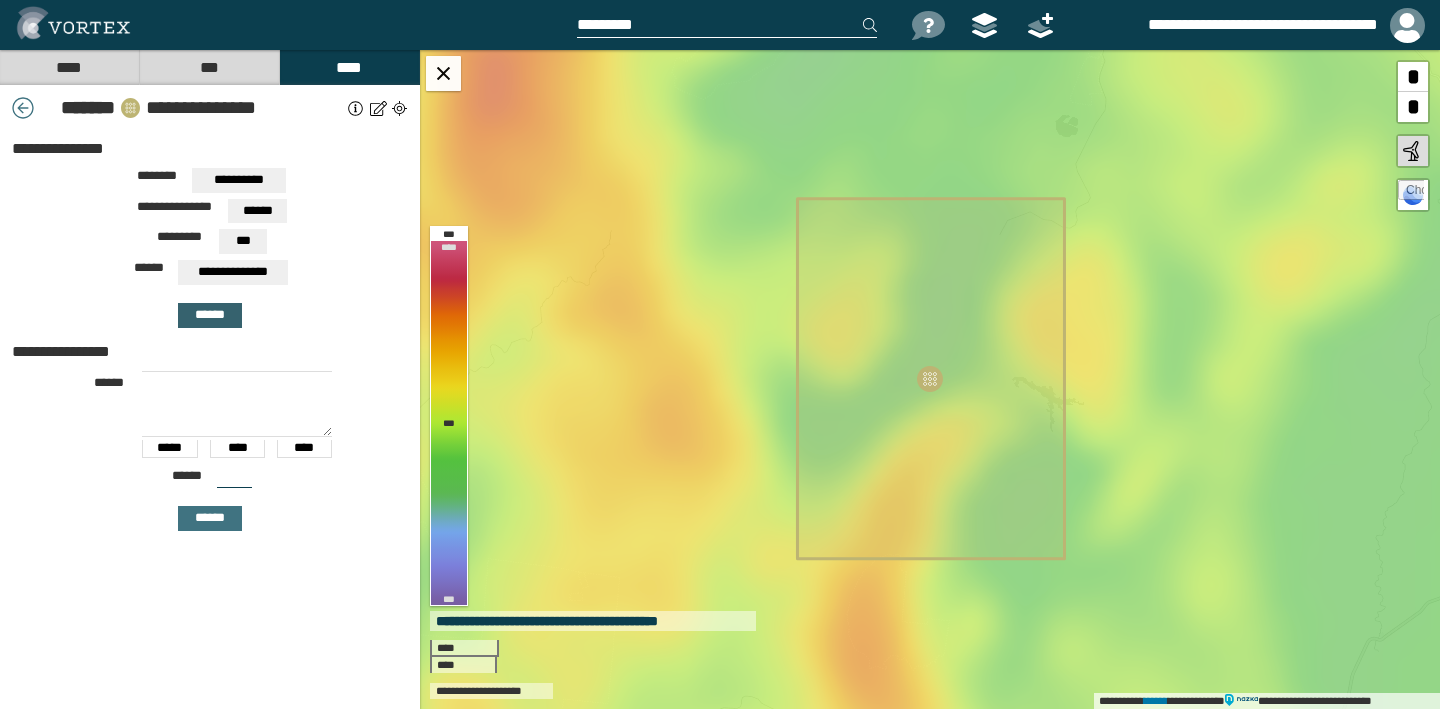 click on "******" at bounding box center (210, 315) 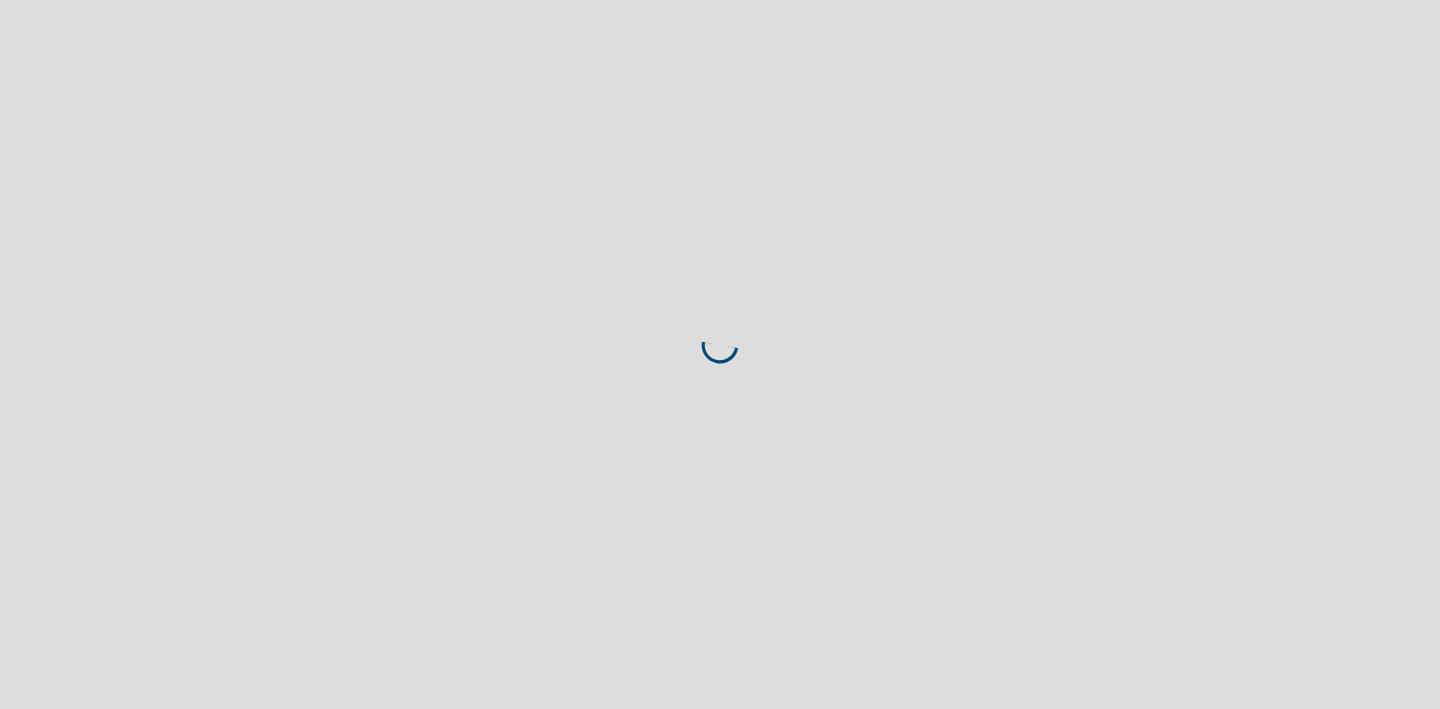 scroll, scrollTop: 0, scrollLeft: 0, axis: both 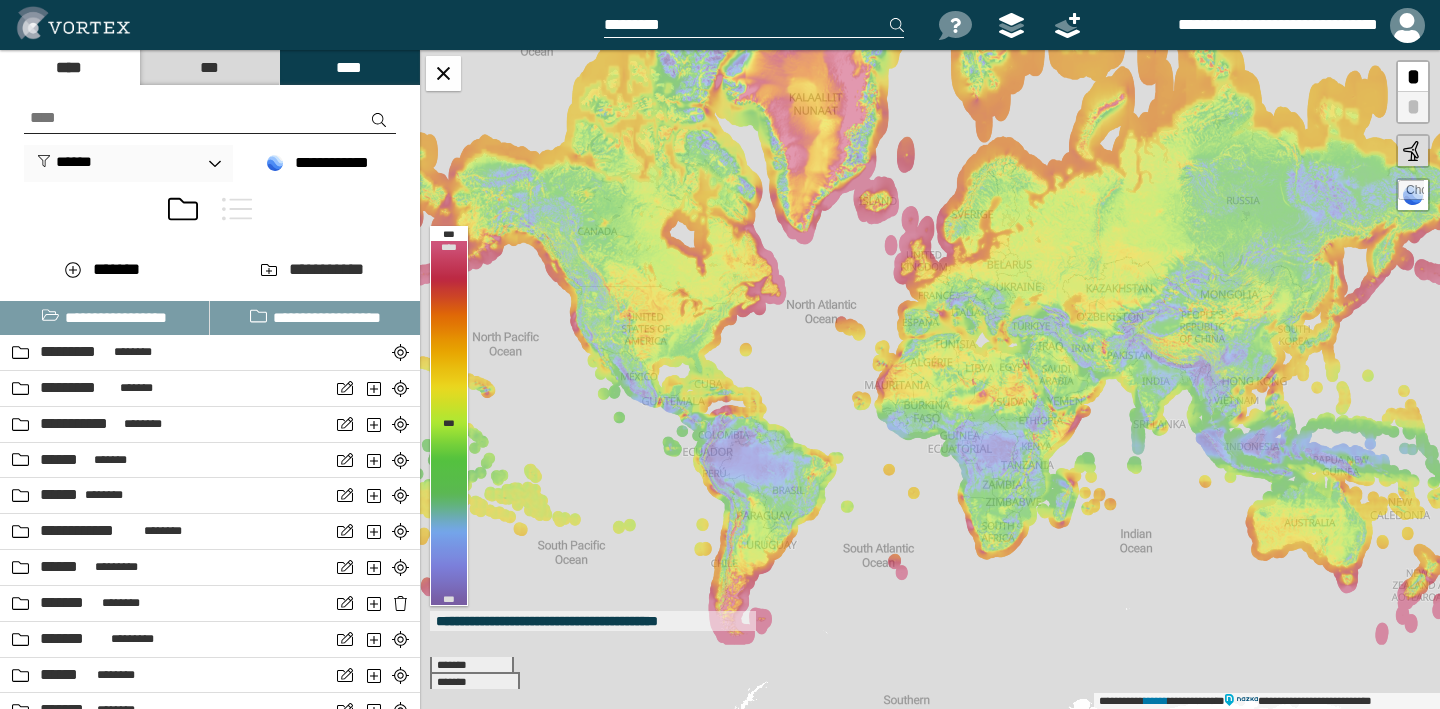 click on "***" at bounding box center [209, 67] 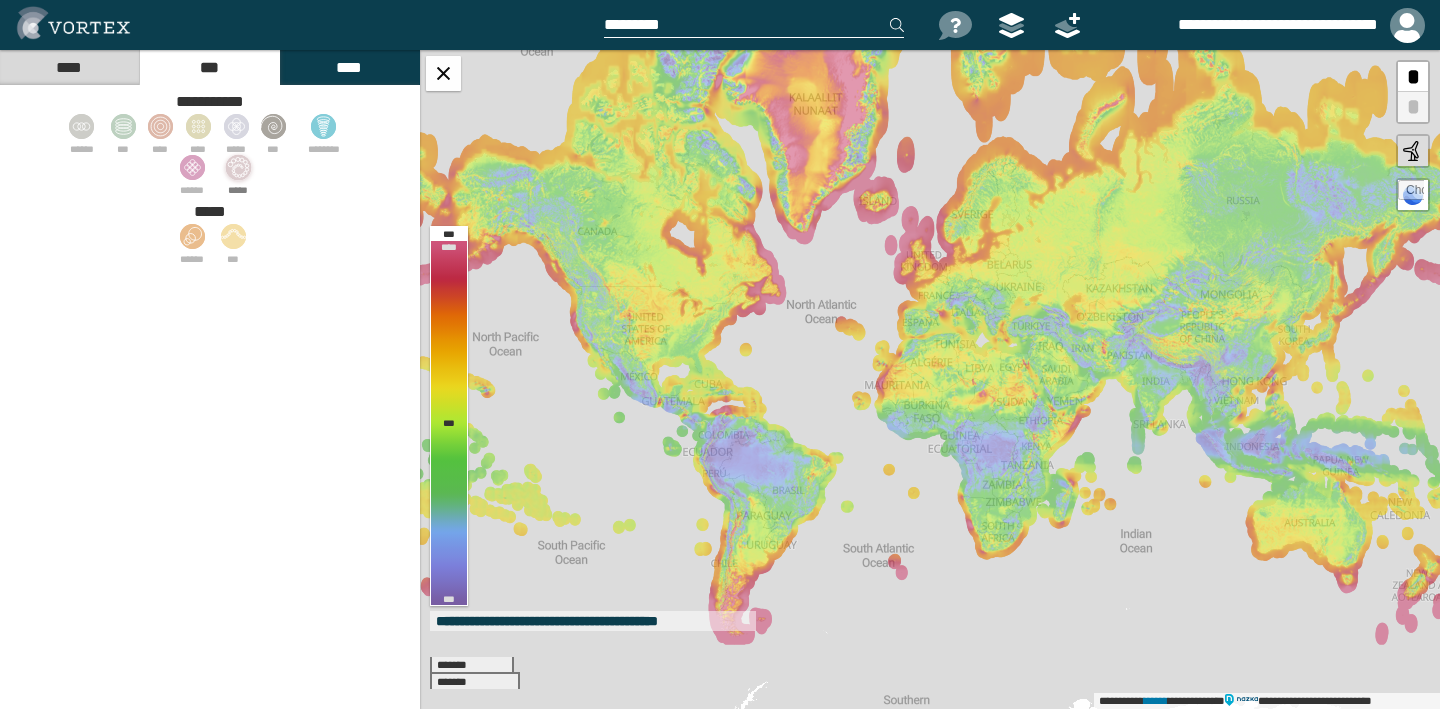 click 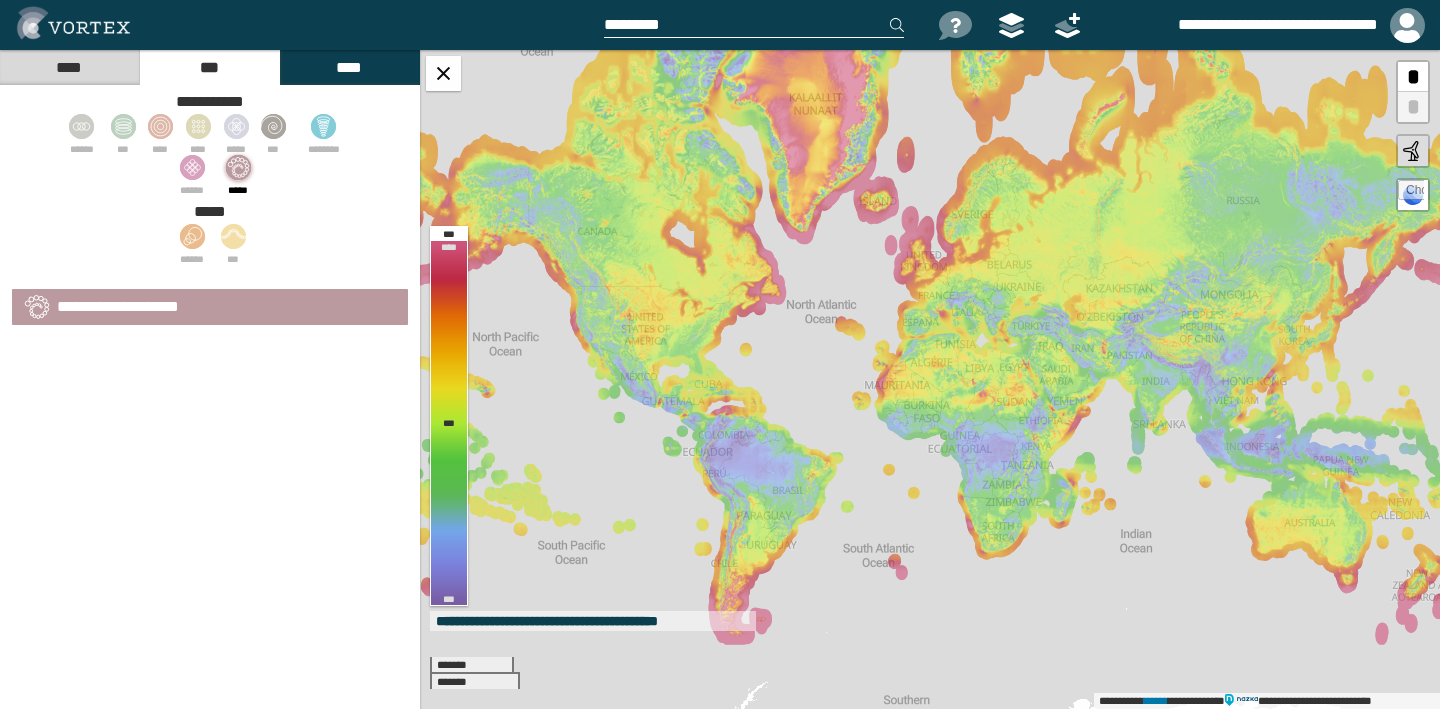 select on "*" 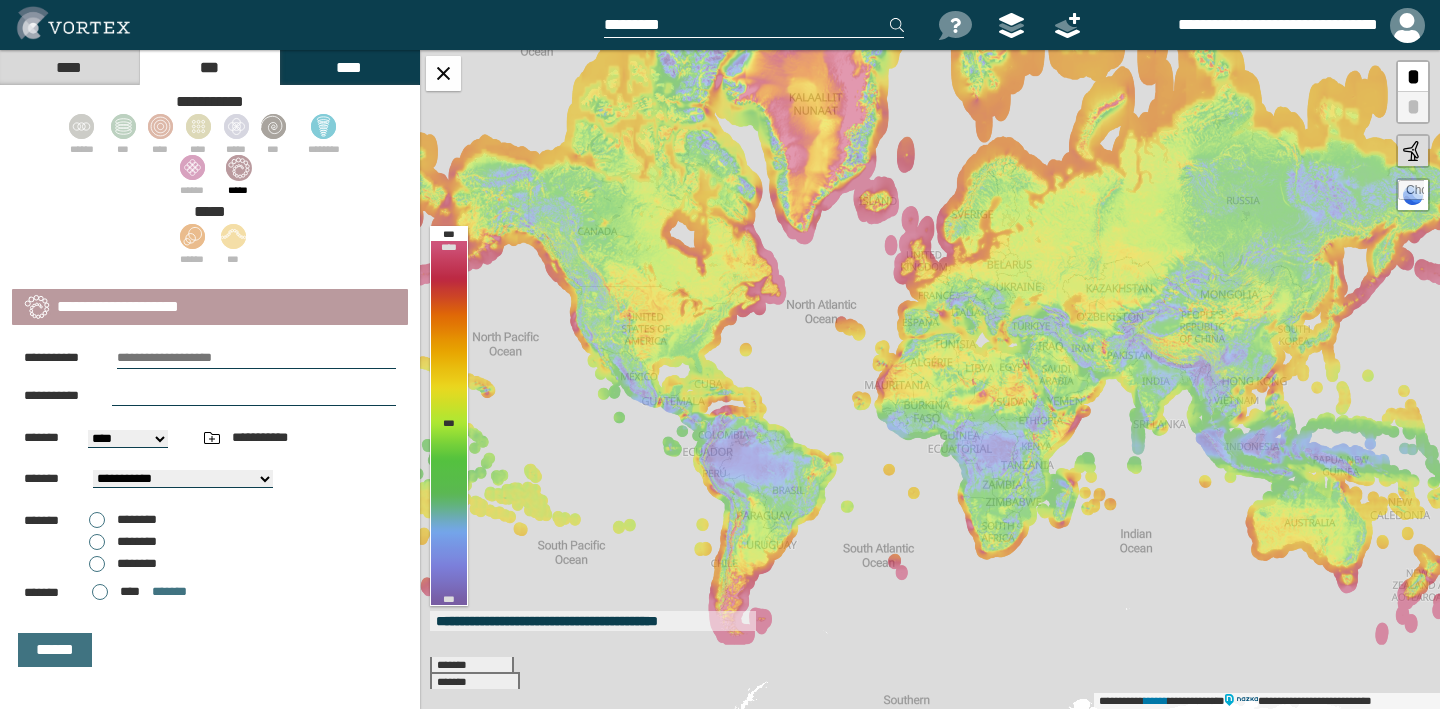 click at bounding box center [256, 358] 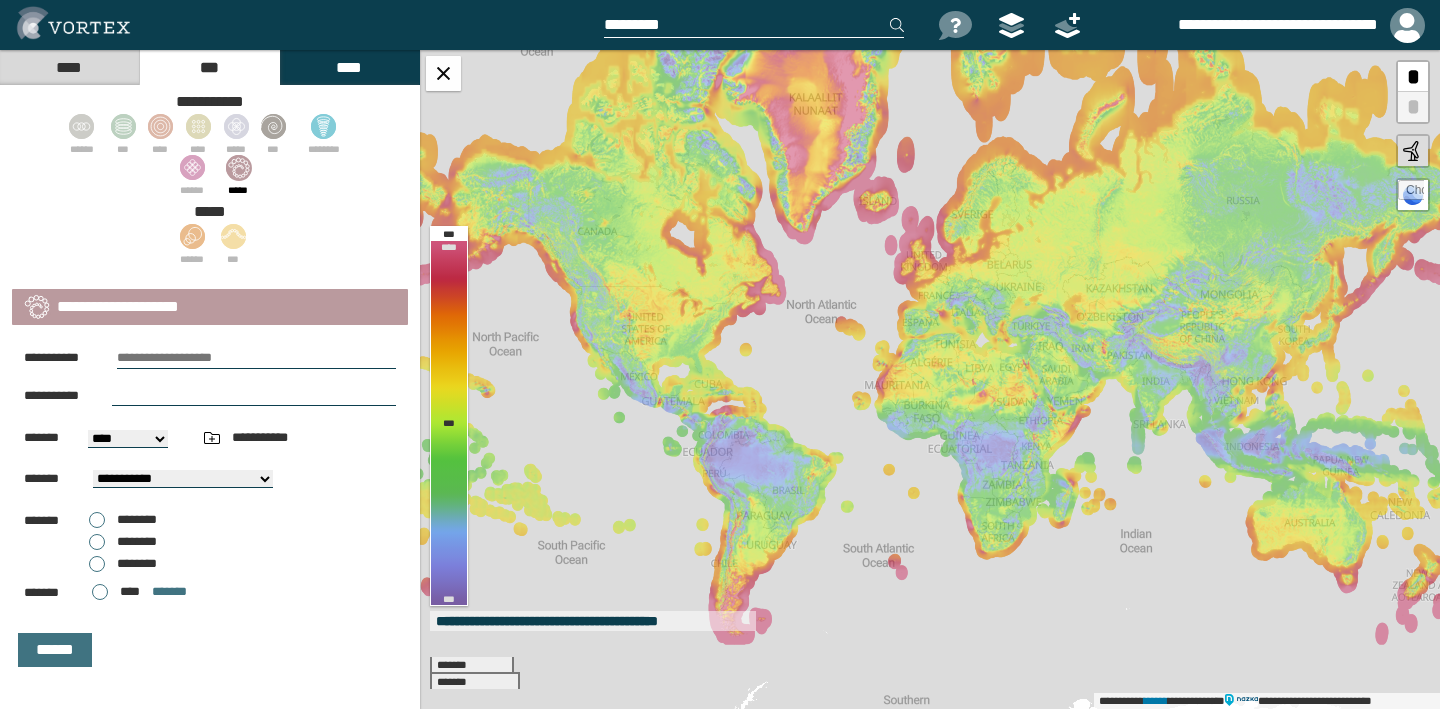 paste on "**********" 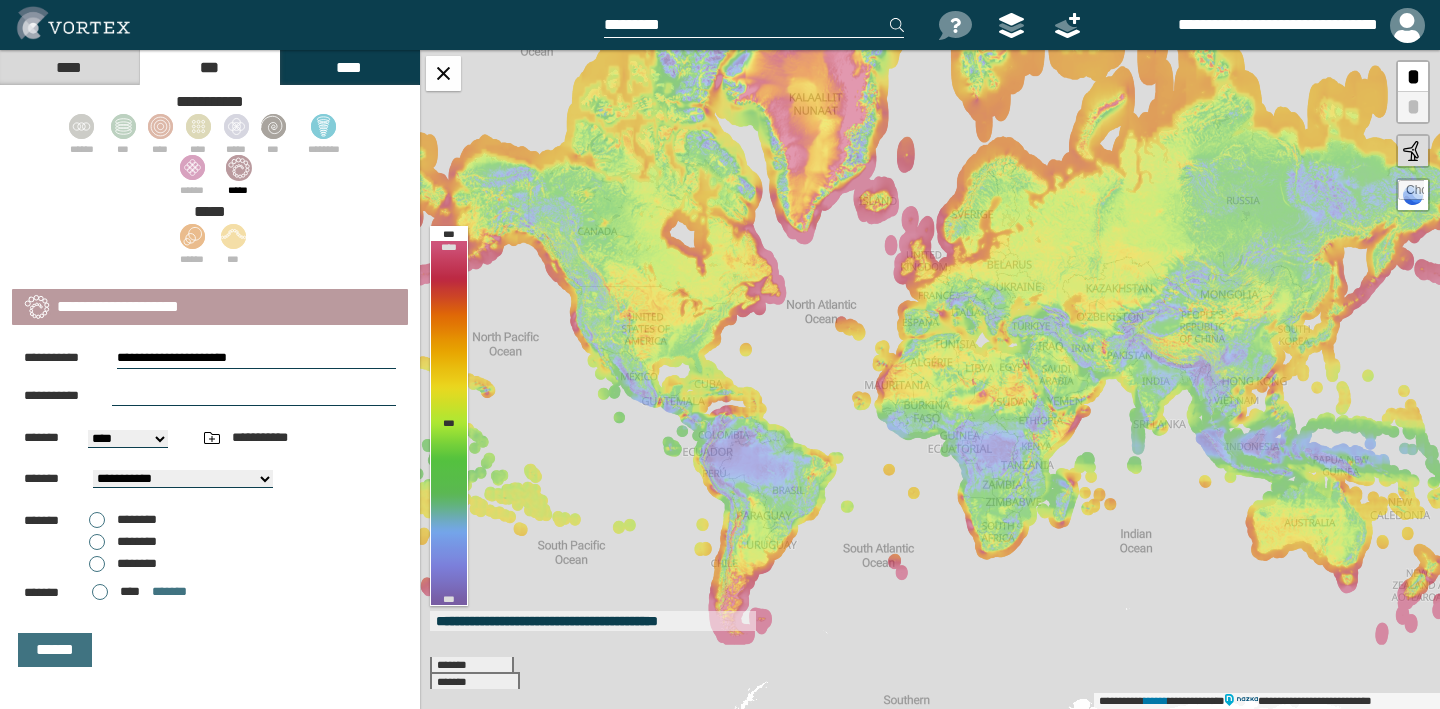 type on "**********" 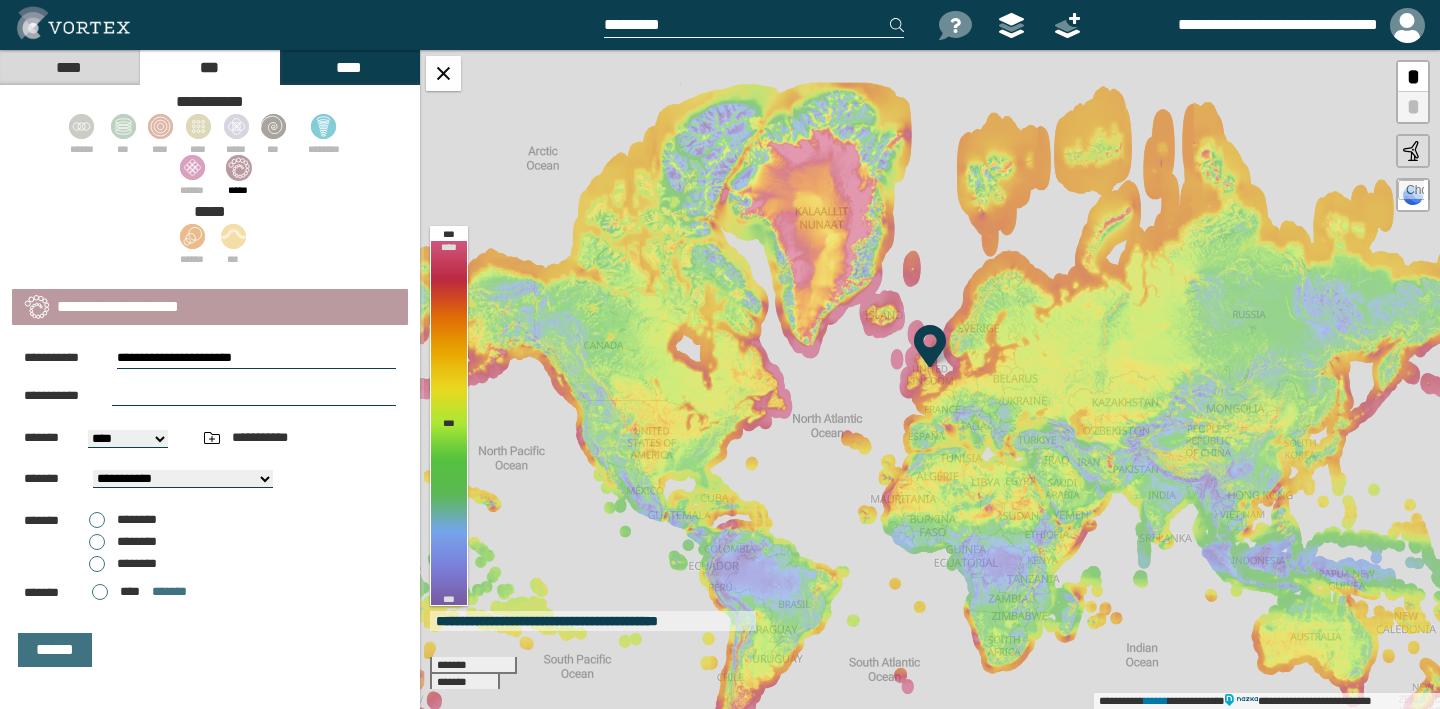 select on "**" 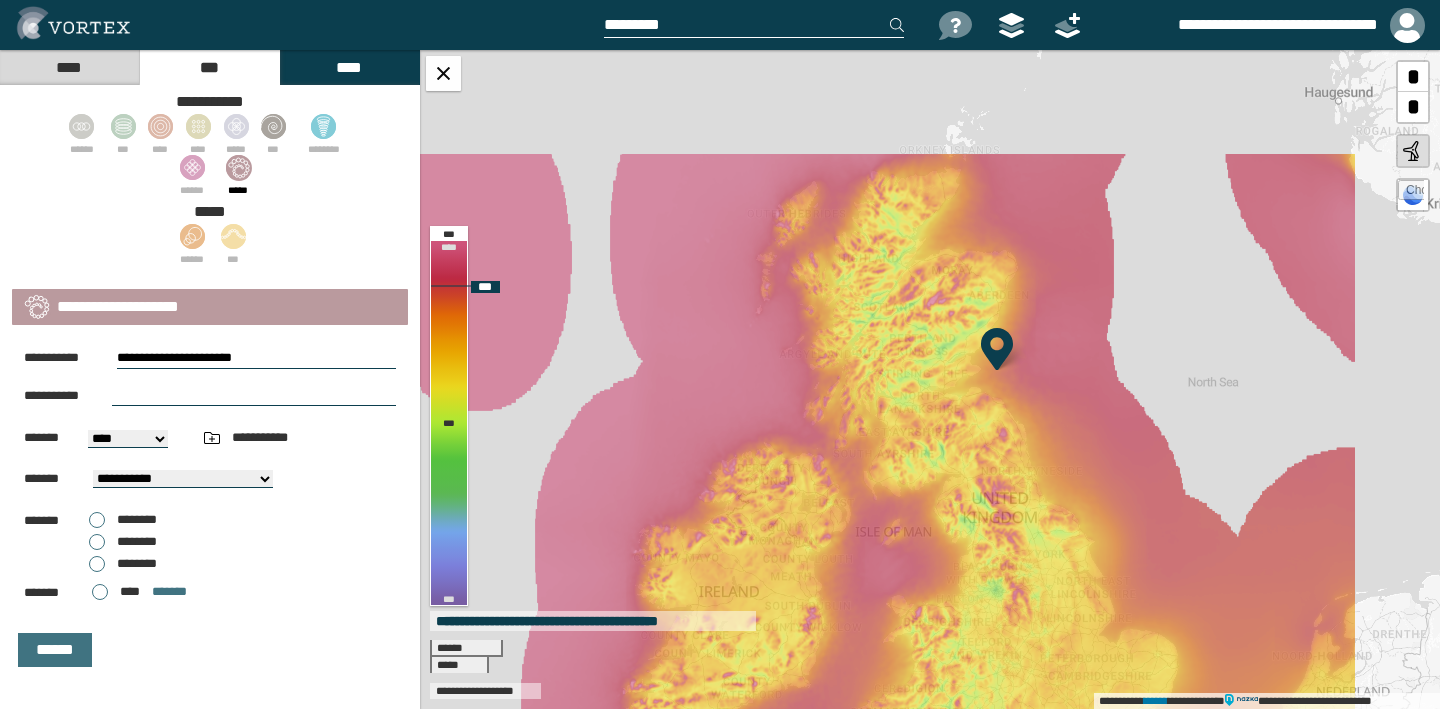 drag, startPoint x: 982, startPoint y: 302, endPoint x: 841, endPoint y: 650, distance: 375.4797 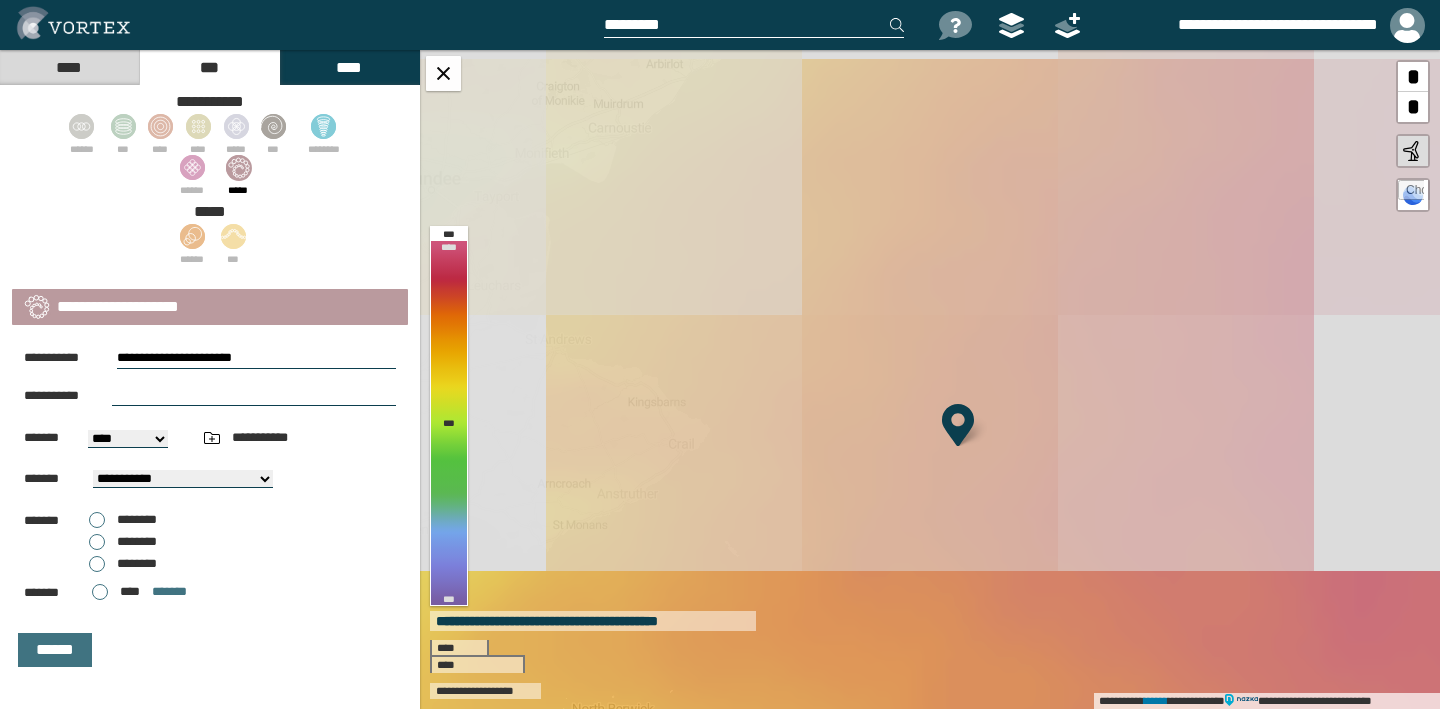 drag, startPoint x: 971, startPoint y: 226, endPoint x: 925, endPoint y: 787, distance: 562.88275 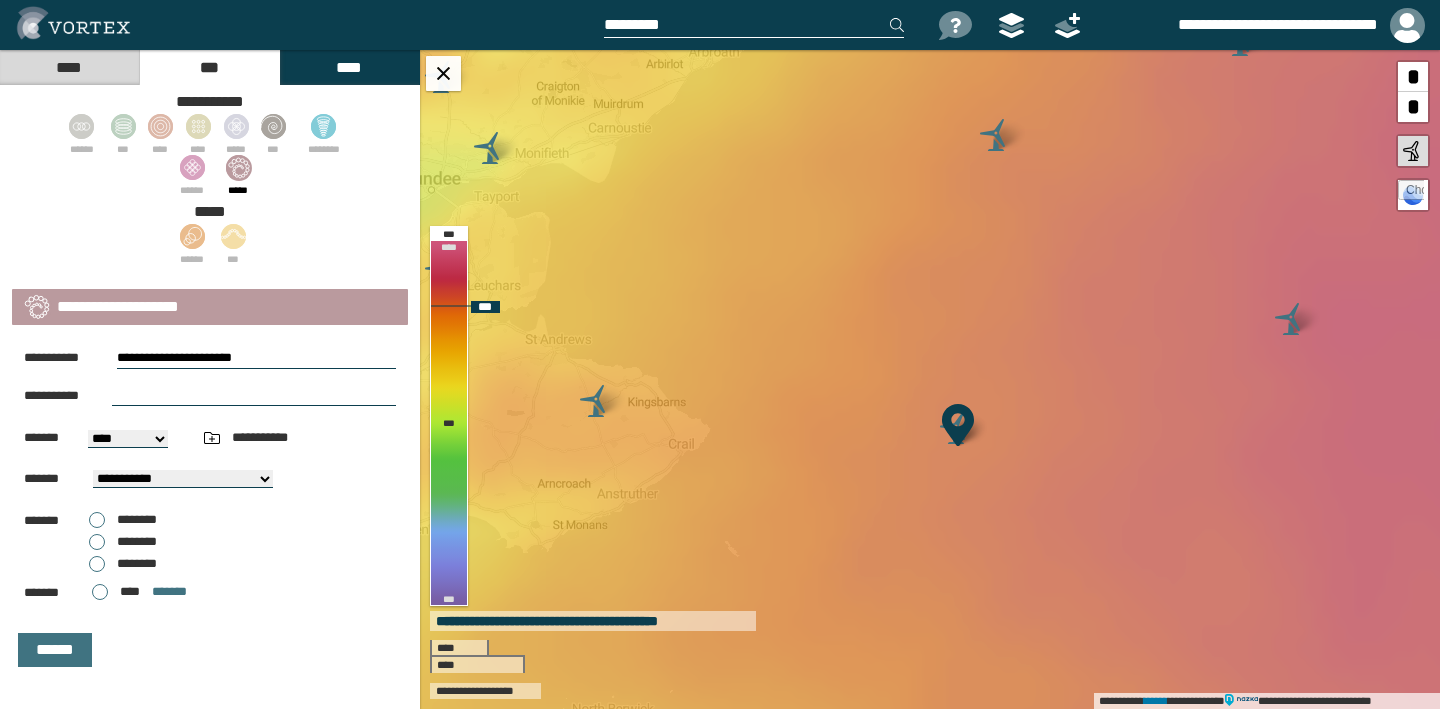 click at bounding box center (958, 425) 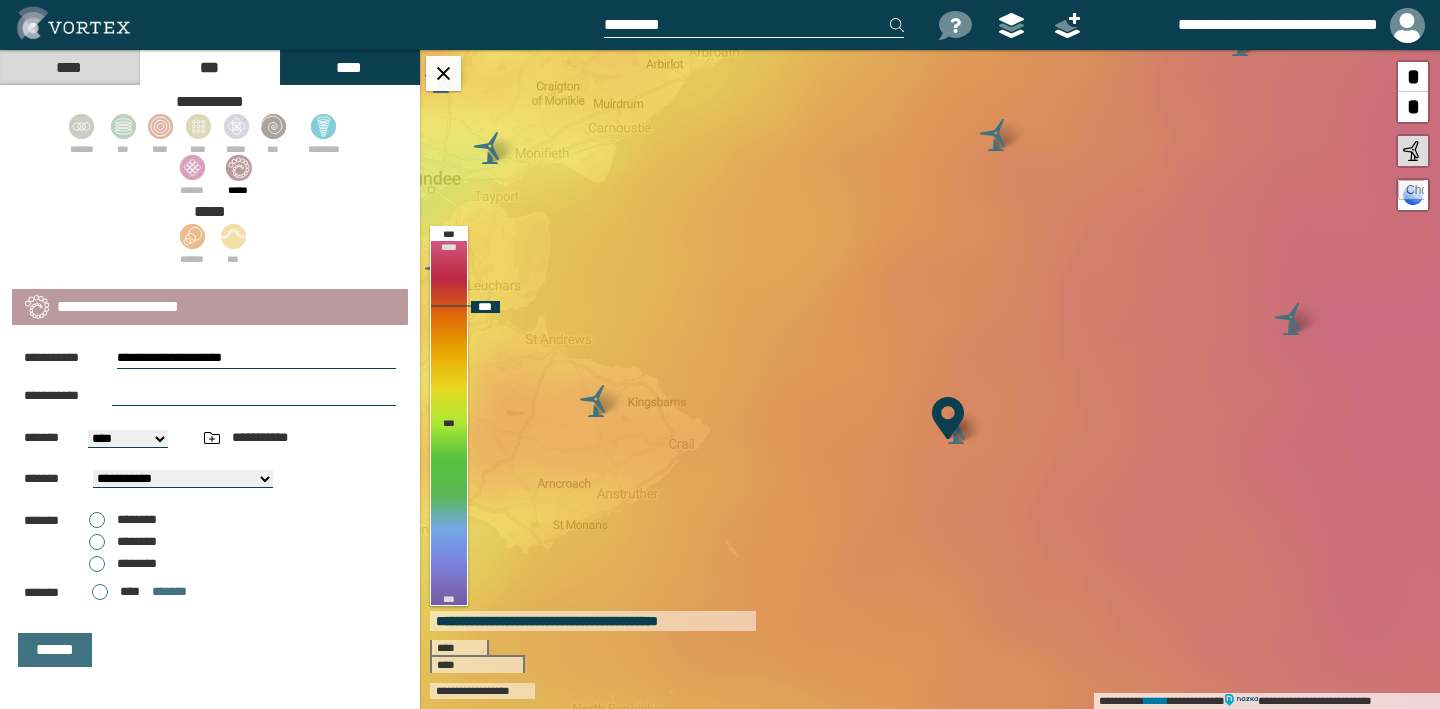 click at bounding box center (956, 428) 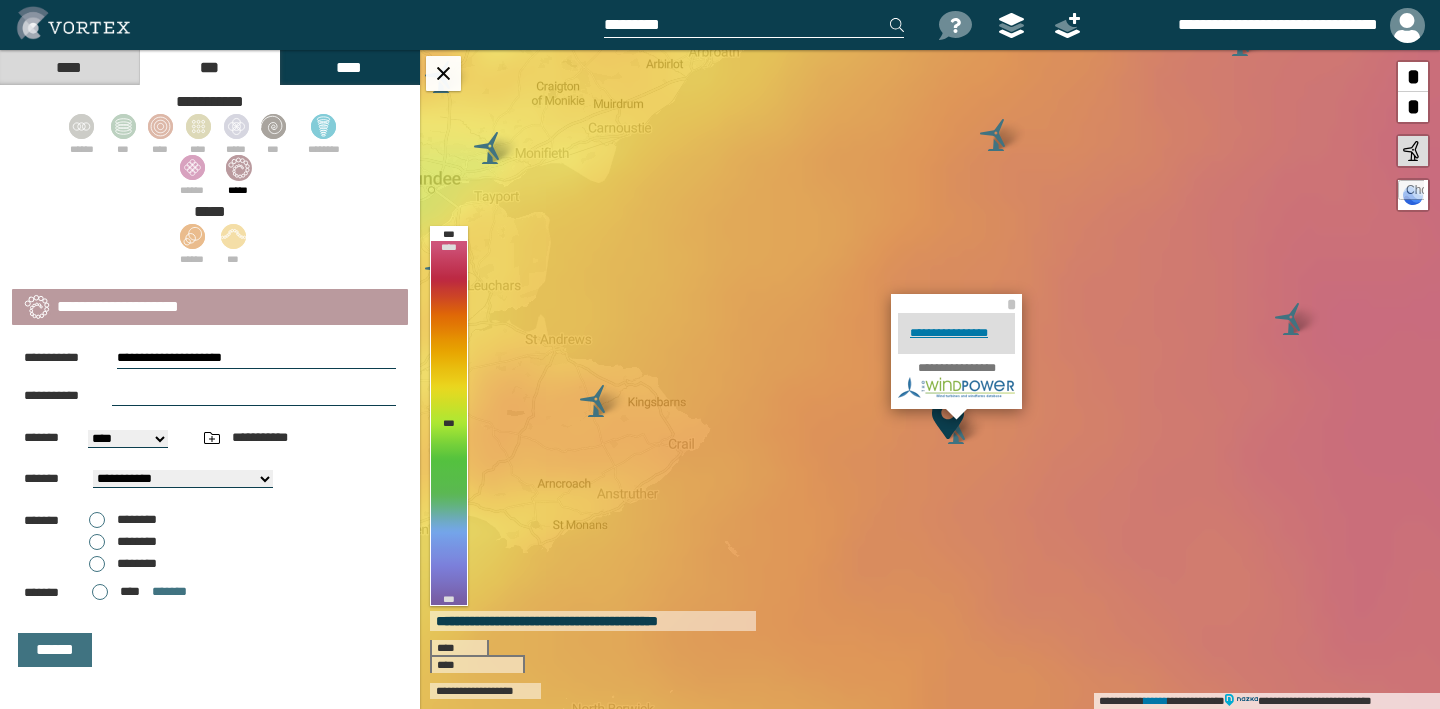 click at bounding box center [254, 396] 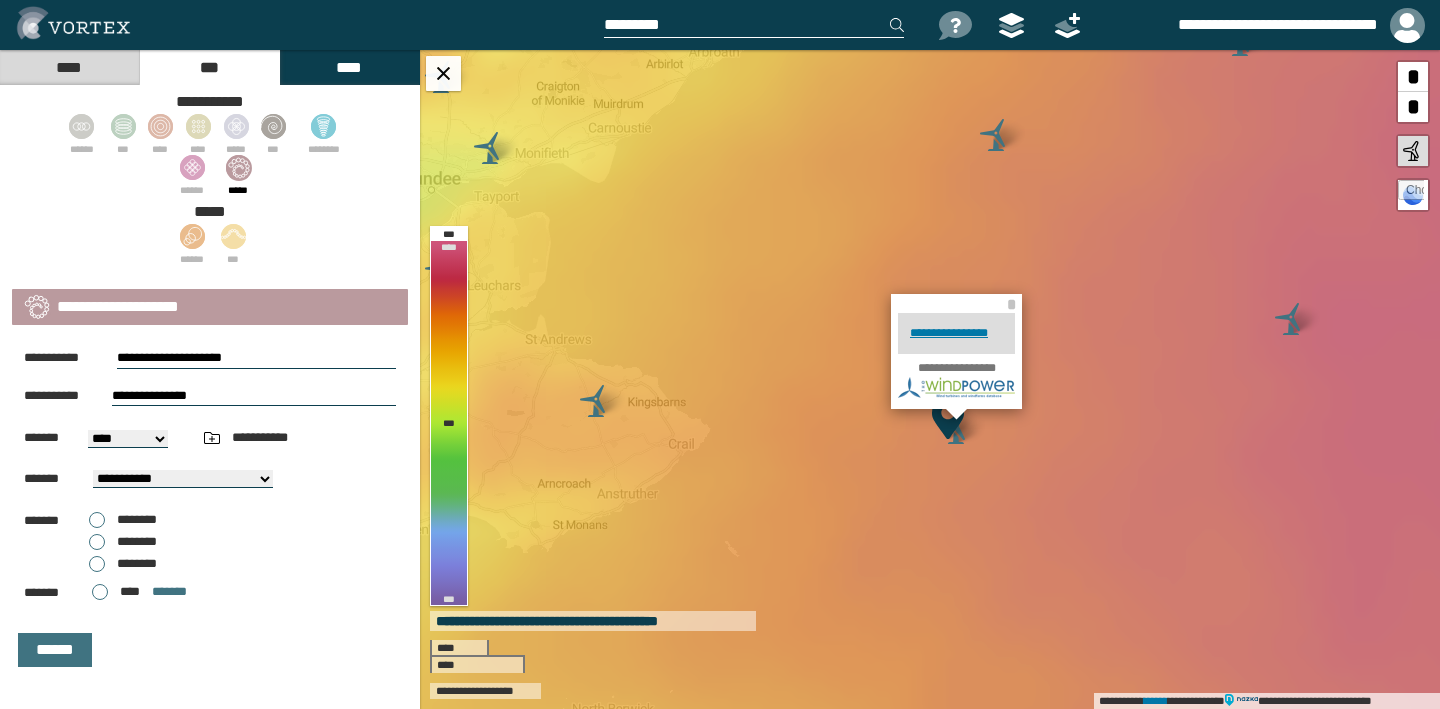 type on "**********" 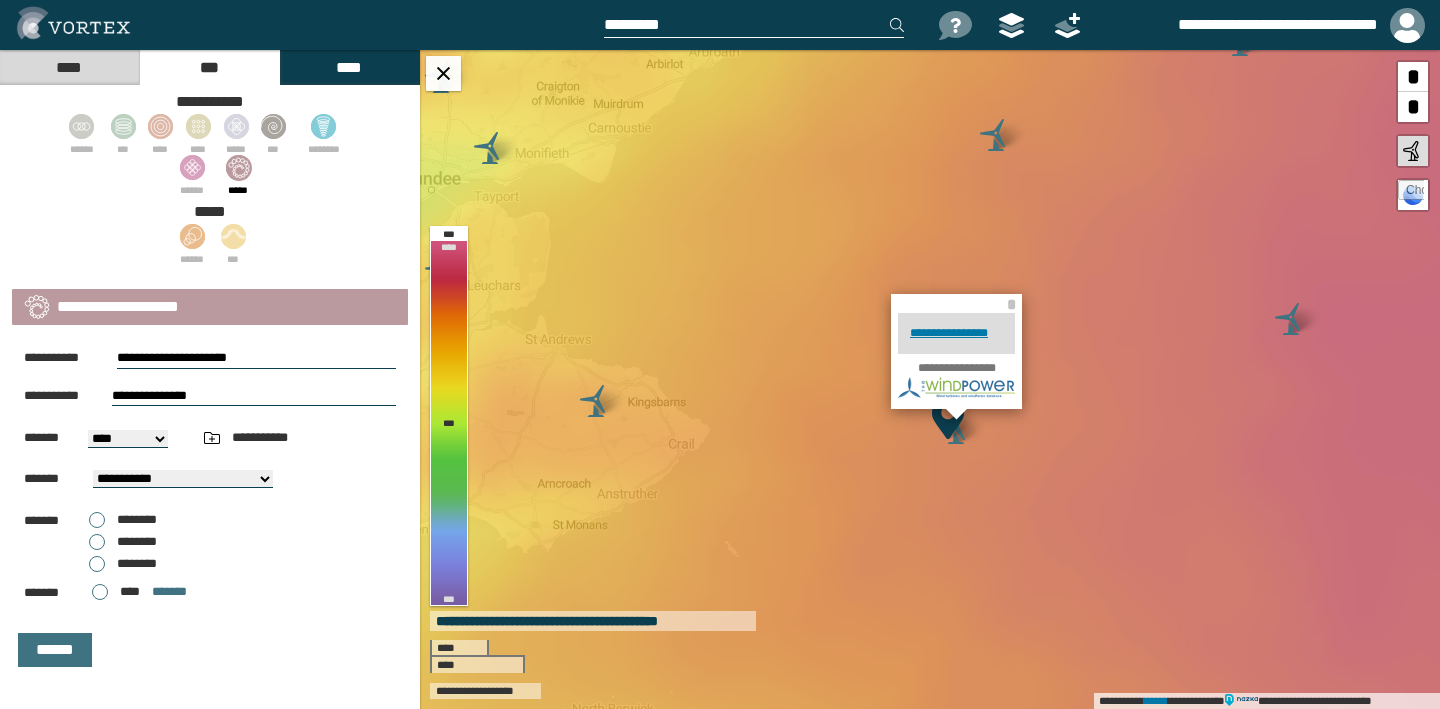 type on "**********" 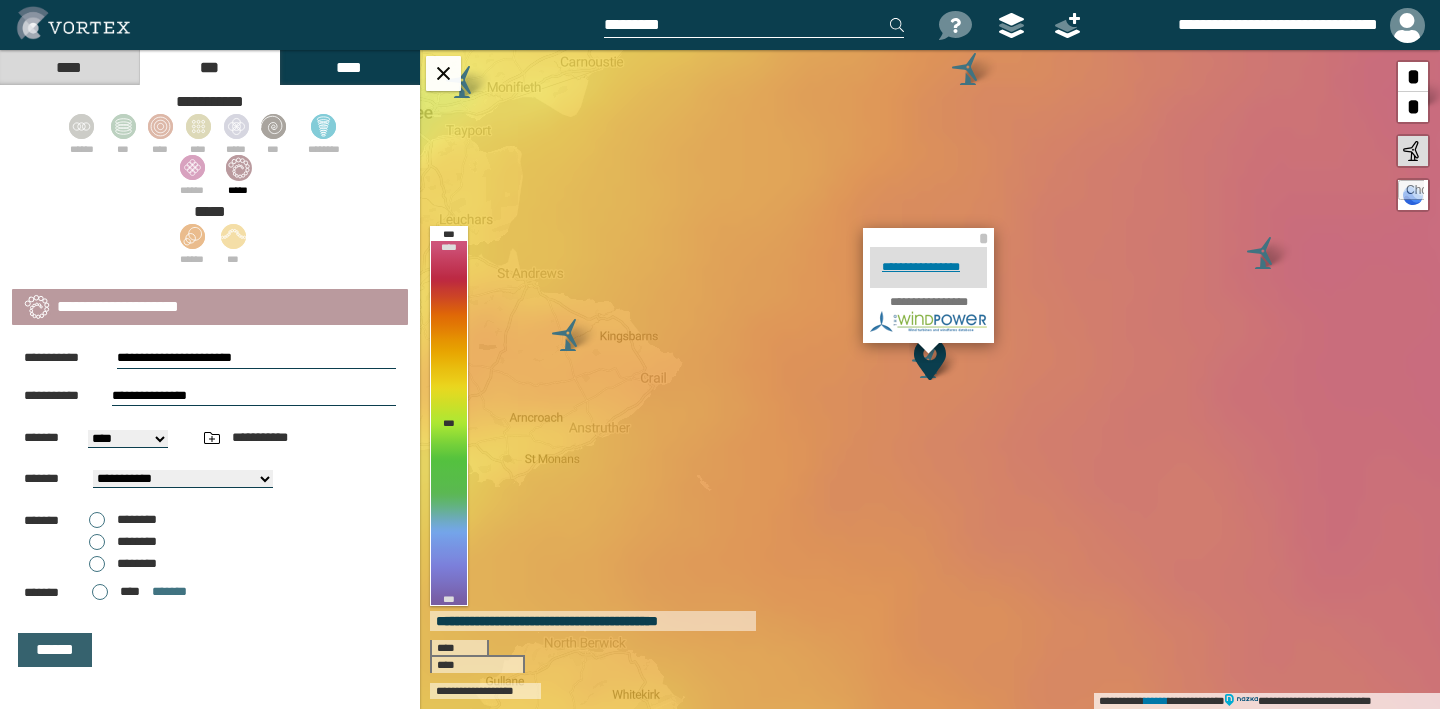 click on "******" at bounding box center [55, 650] 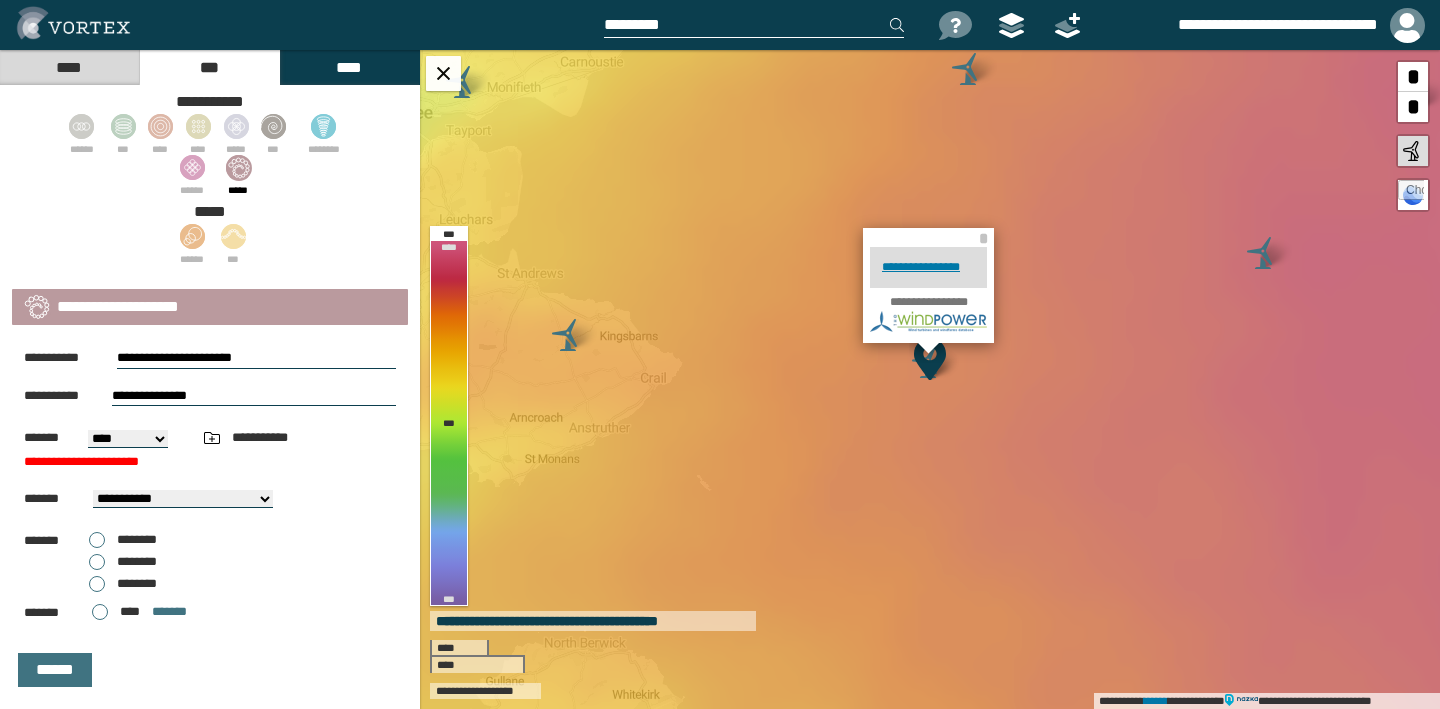 click on "**********" at bounding box center (128, 439) 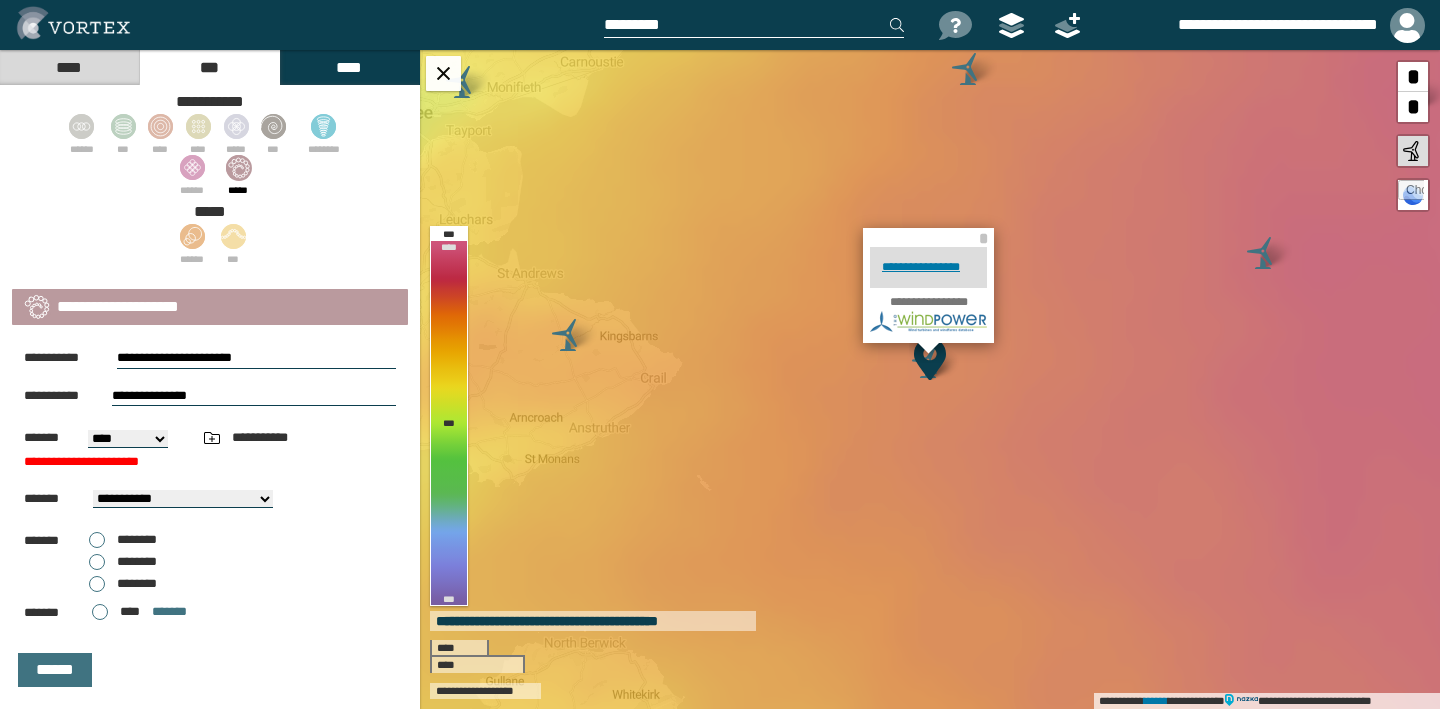 select on "*****" 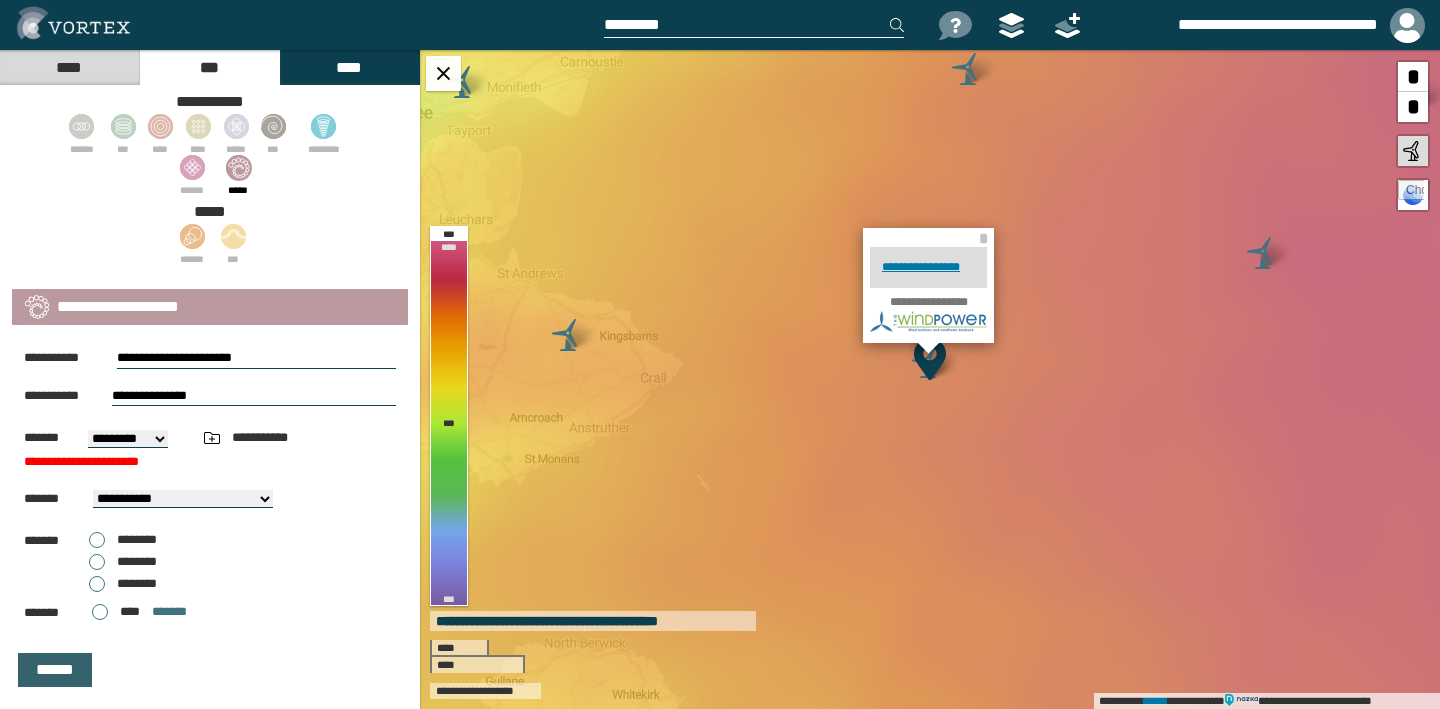 click on "******" at bounding box center [55, 670] 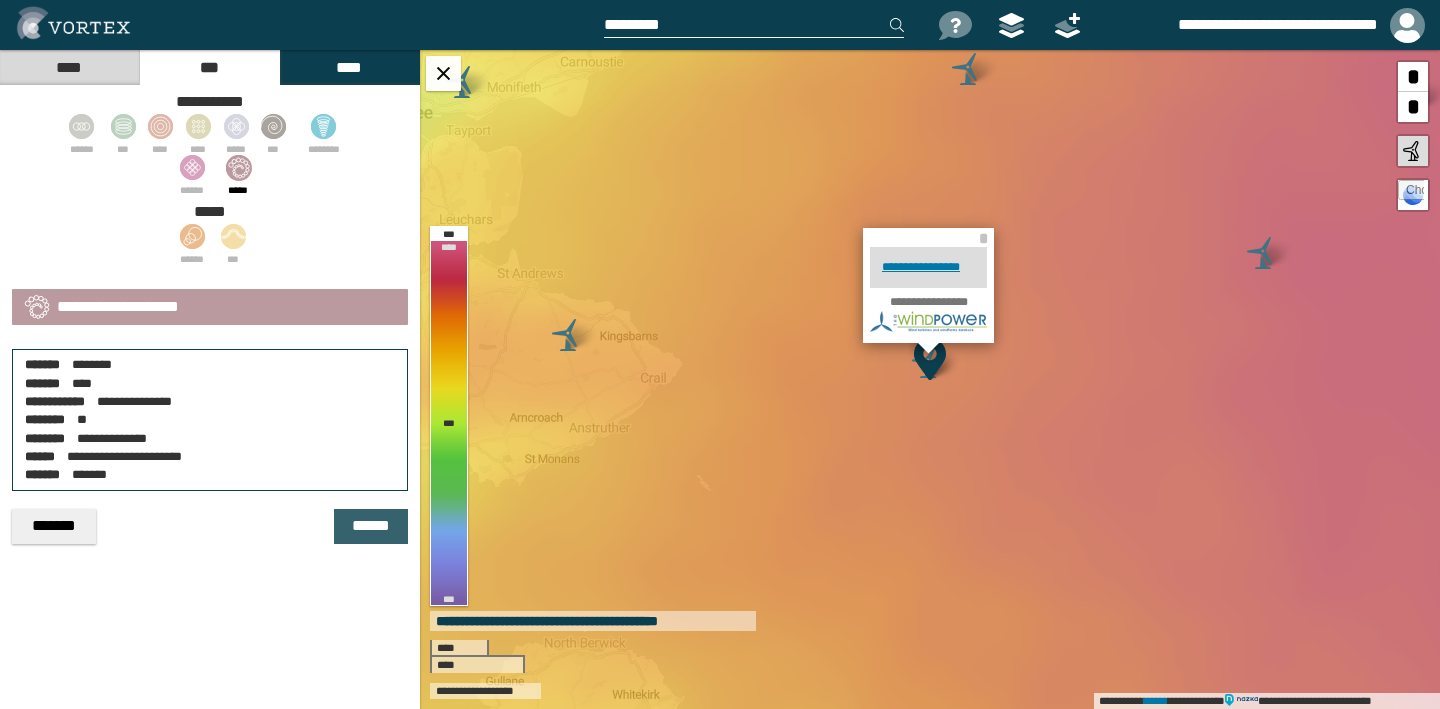 click on "******" at bounding box center (371, 526) 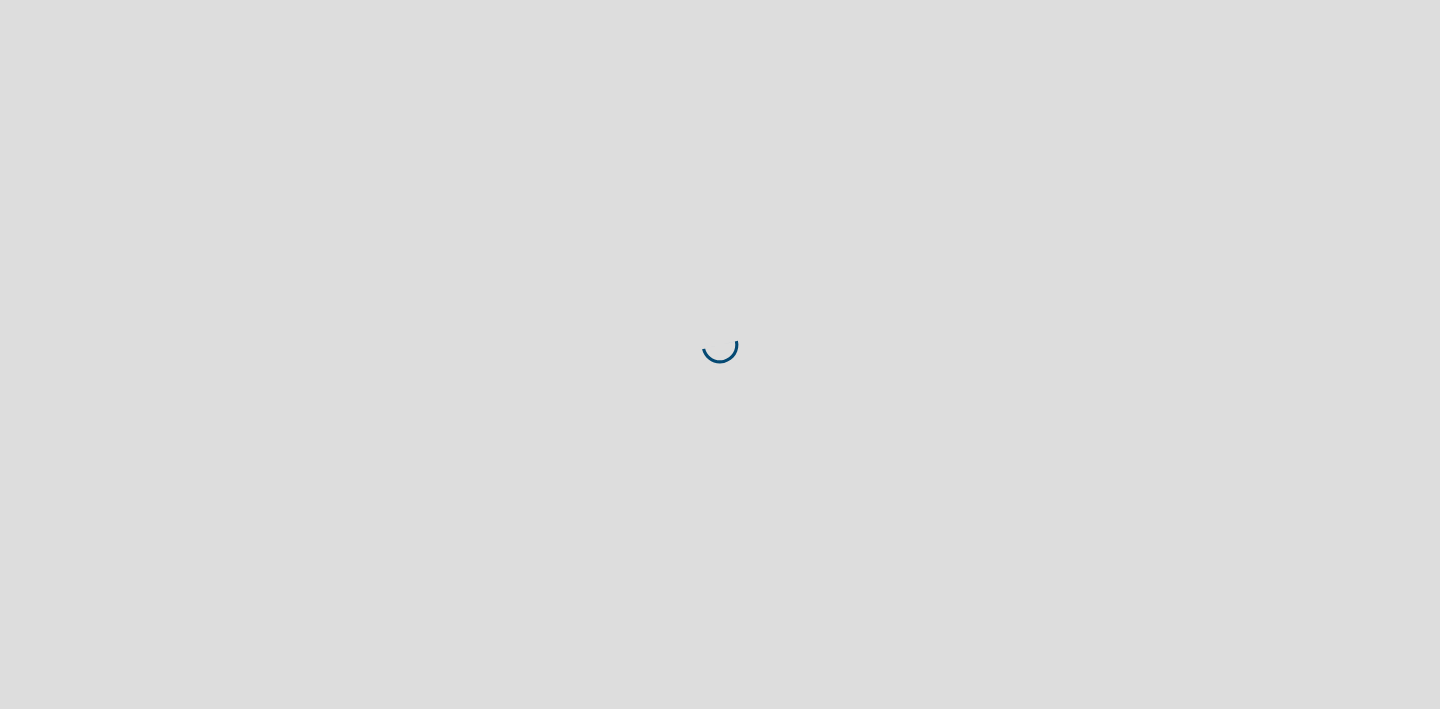 scroll, scrollTop: 0, scrollLeft: 0, axis: both 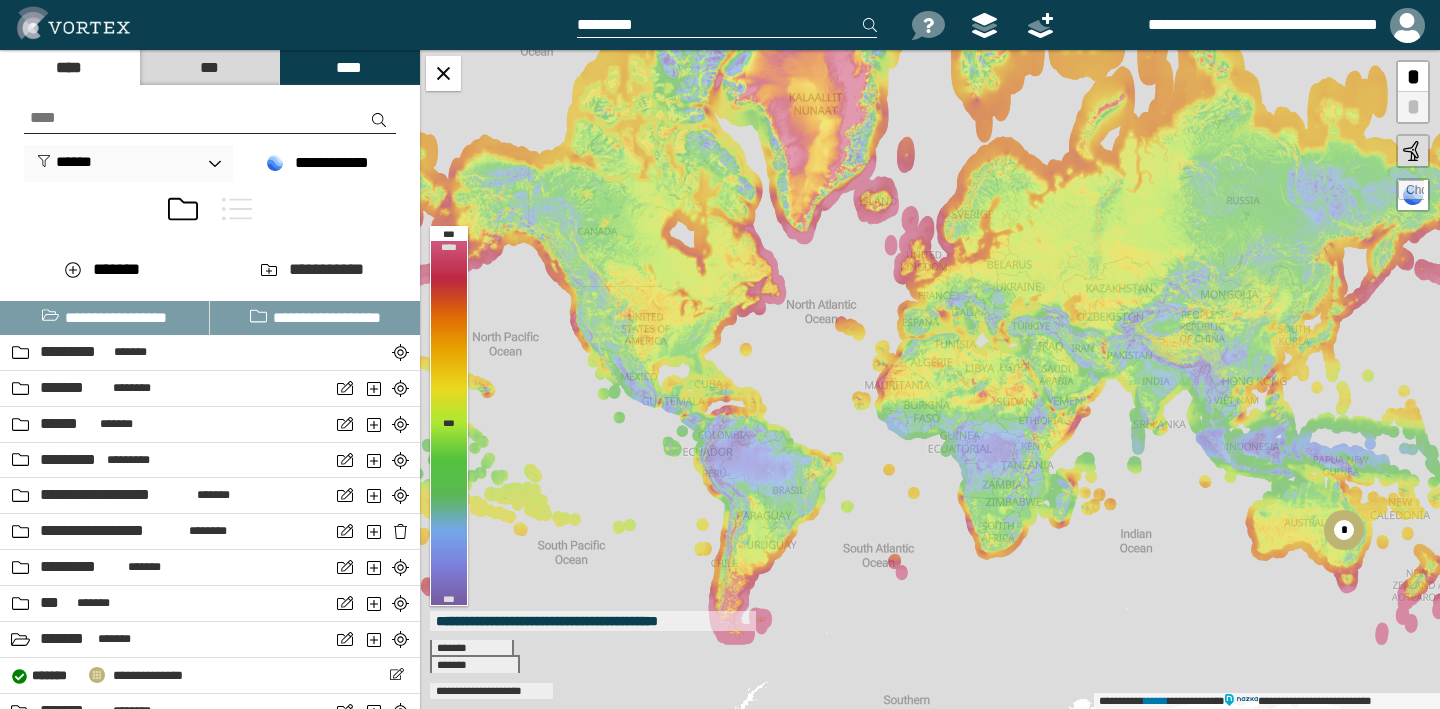 click at bounding box center [210, 118] 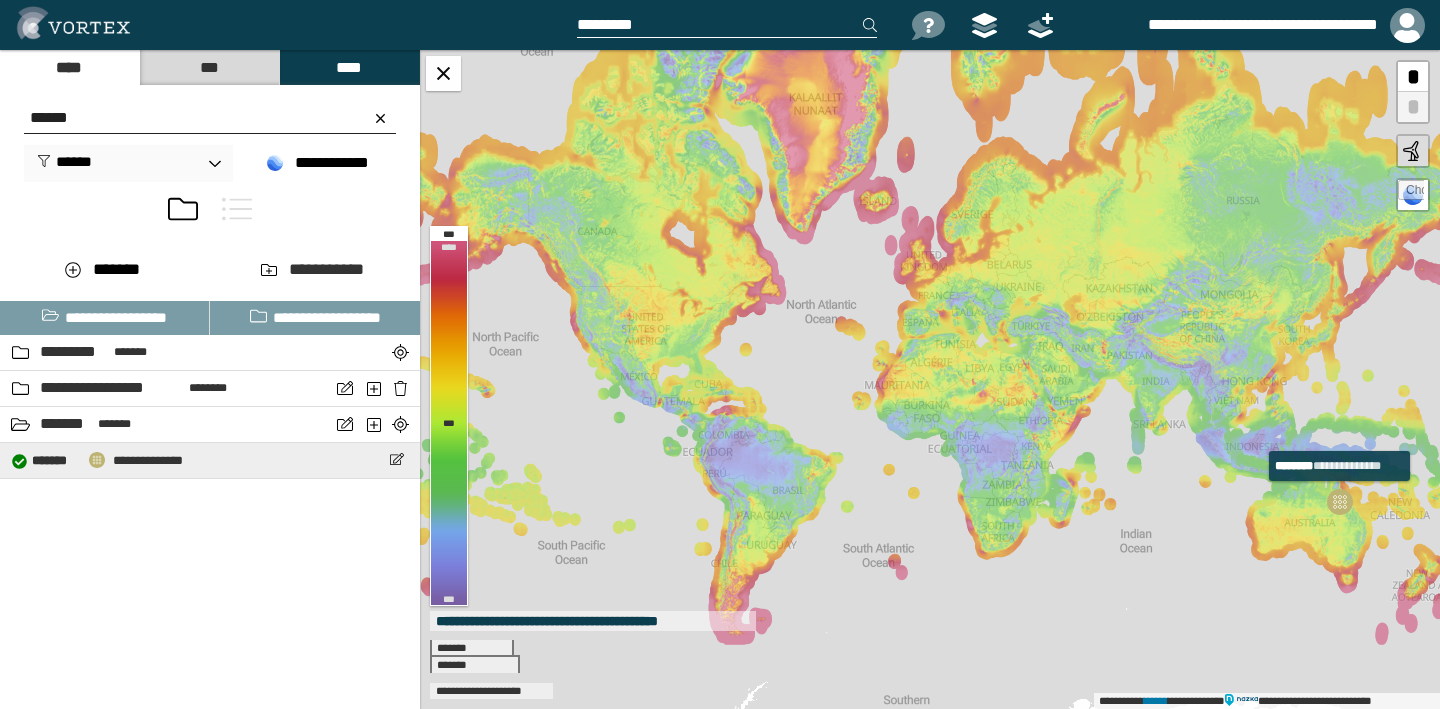 type on "******" 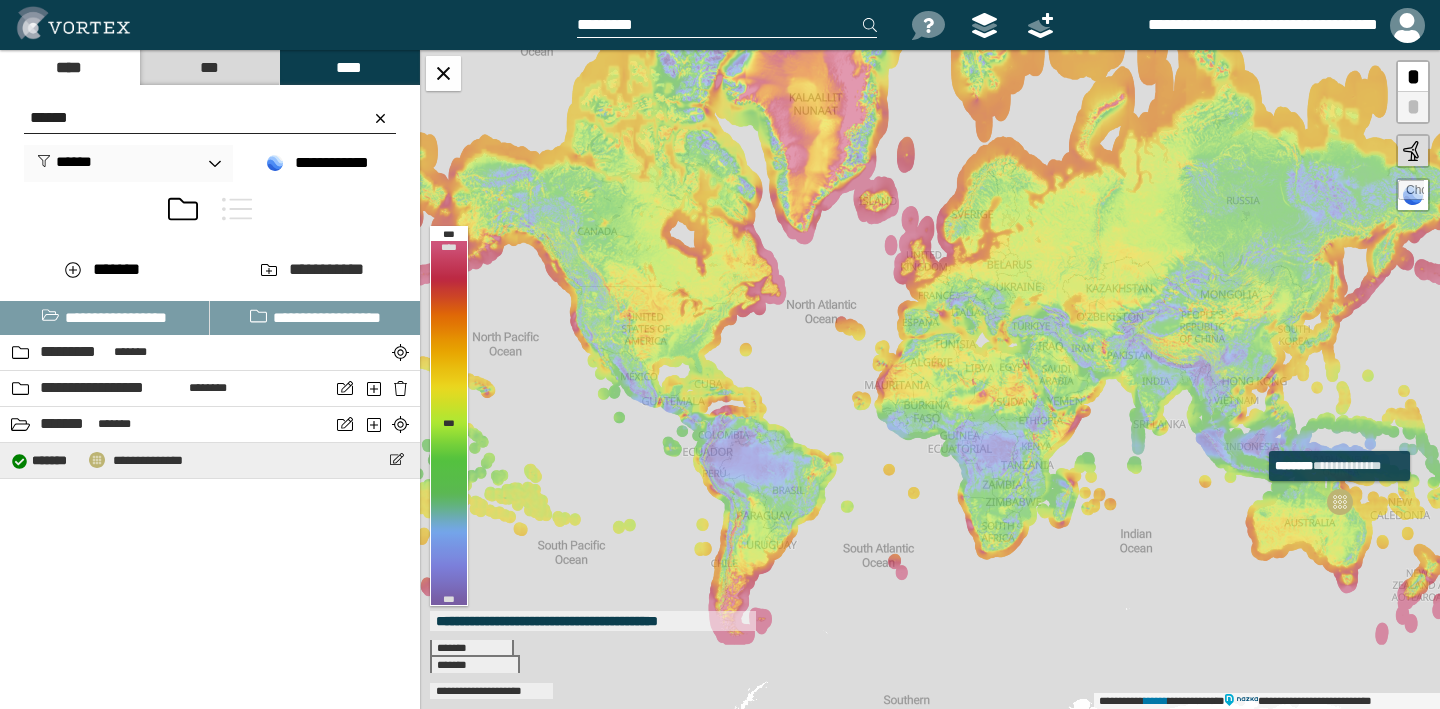 click on "**********" at bounding box center [148, 460] 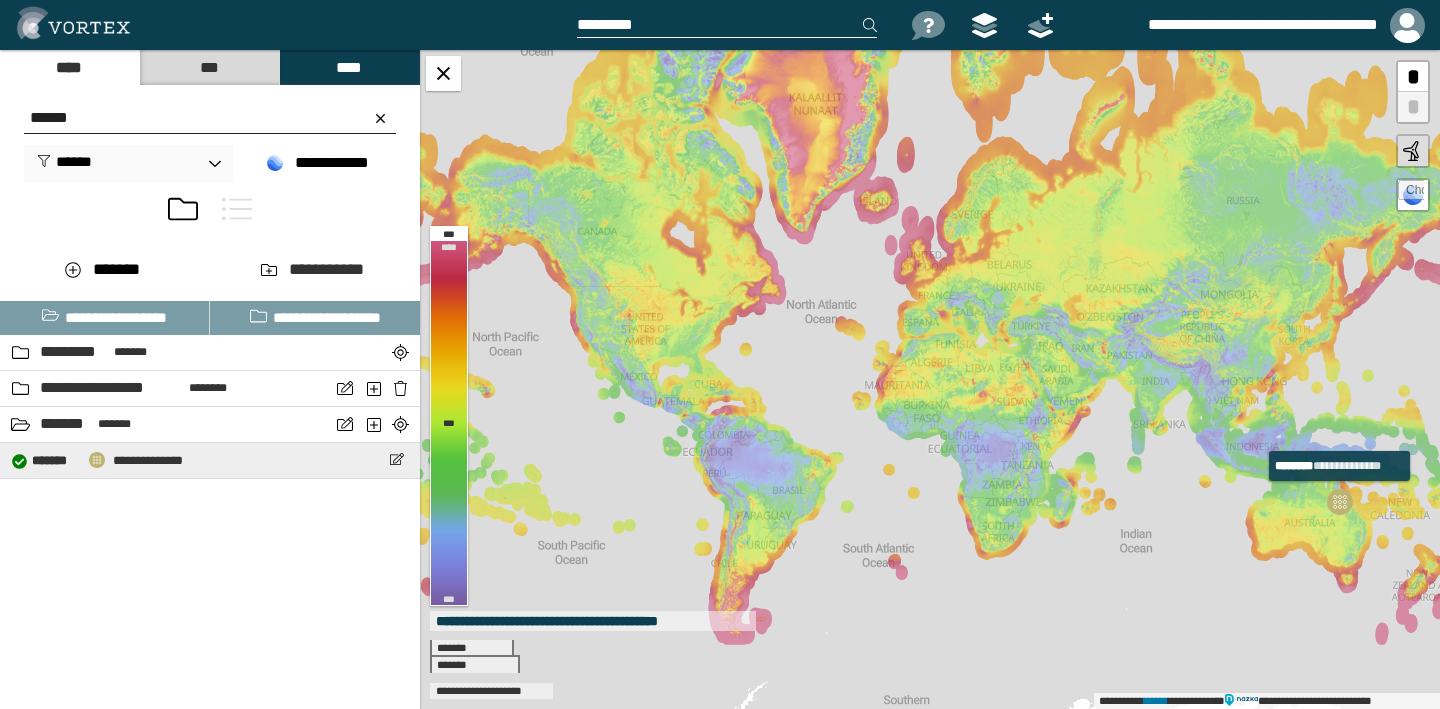 select on "*****" 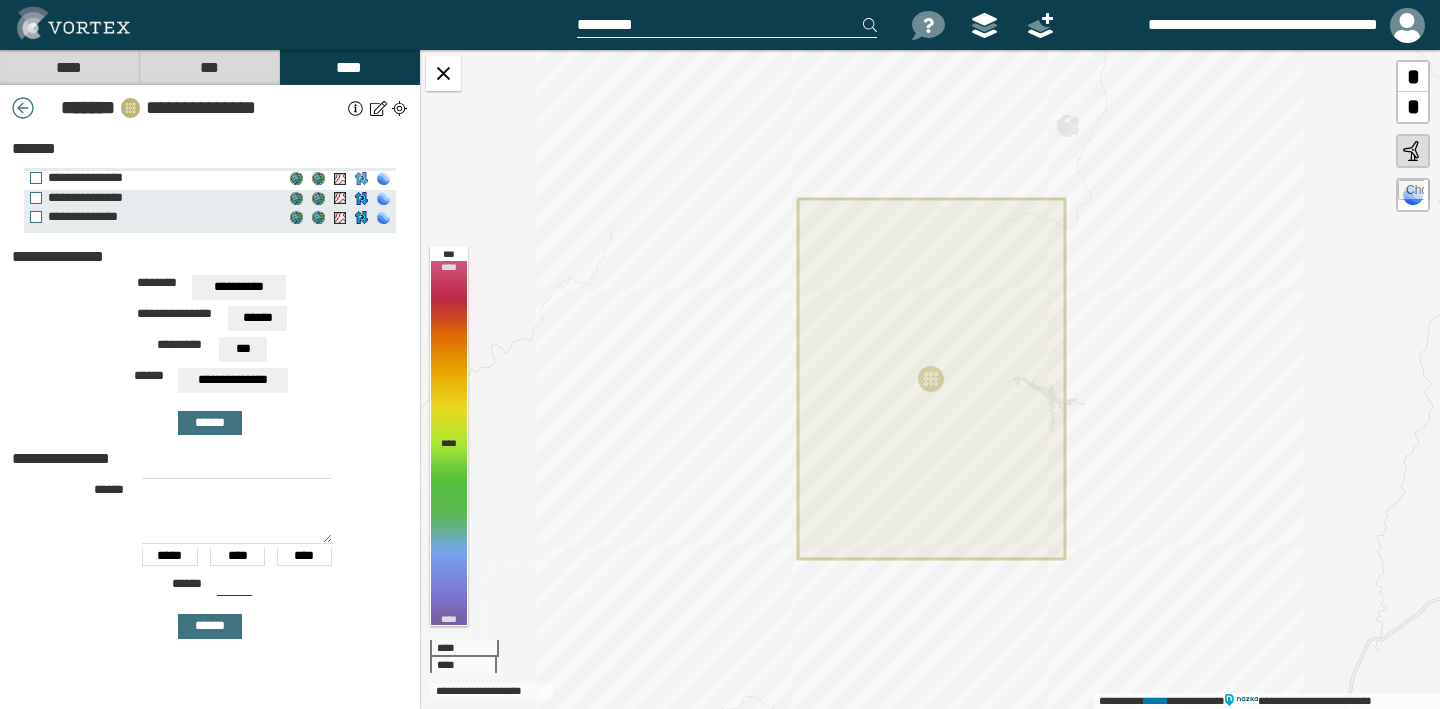 click on "**********" at bounding box center (361, 179) 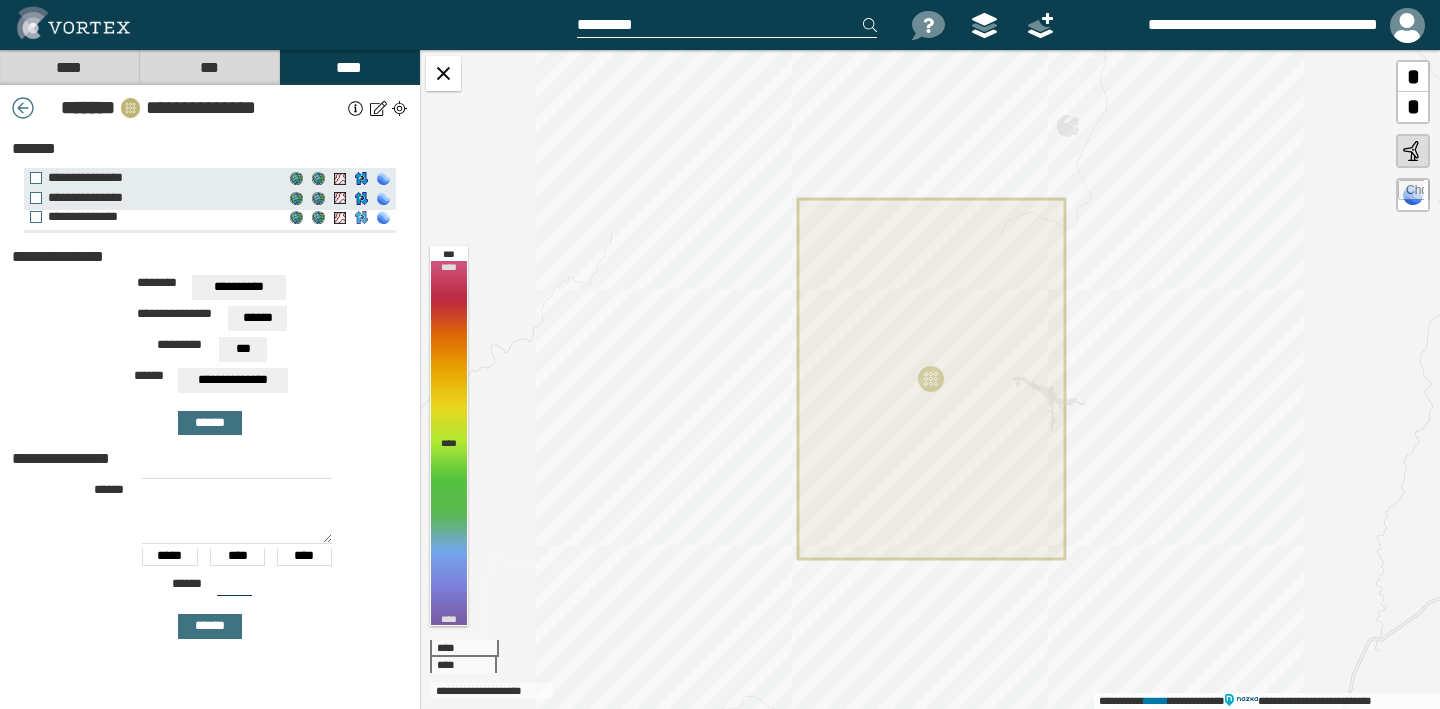 click on "**********" at bounding box center [361, 218] 